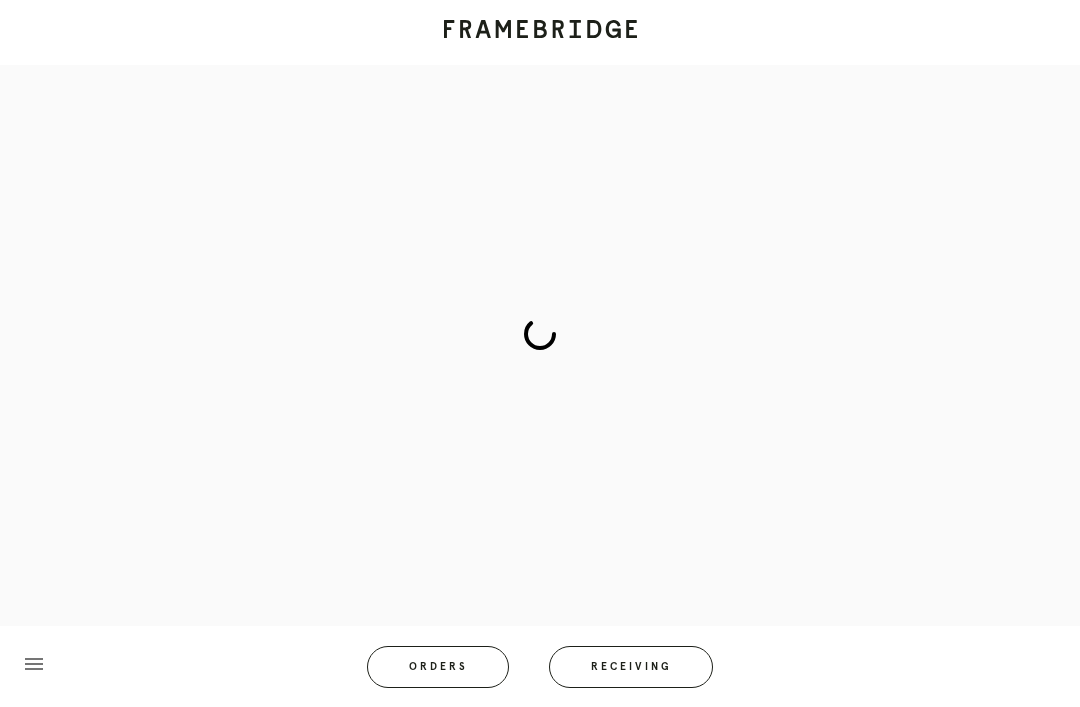 scroll, scrollTop: 64, scrollLeft: 0, axis: vertical 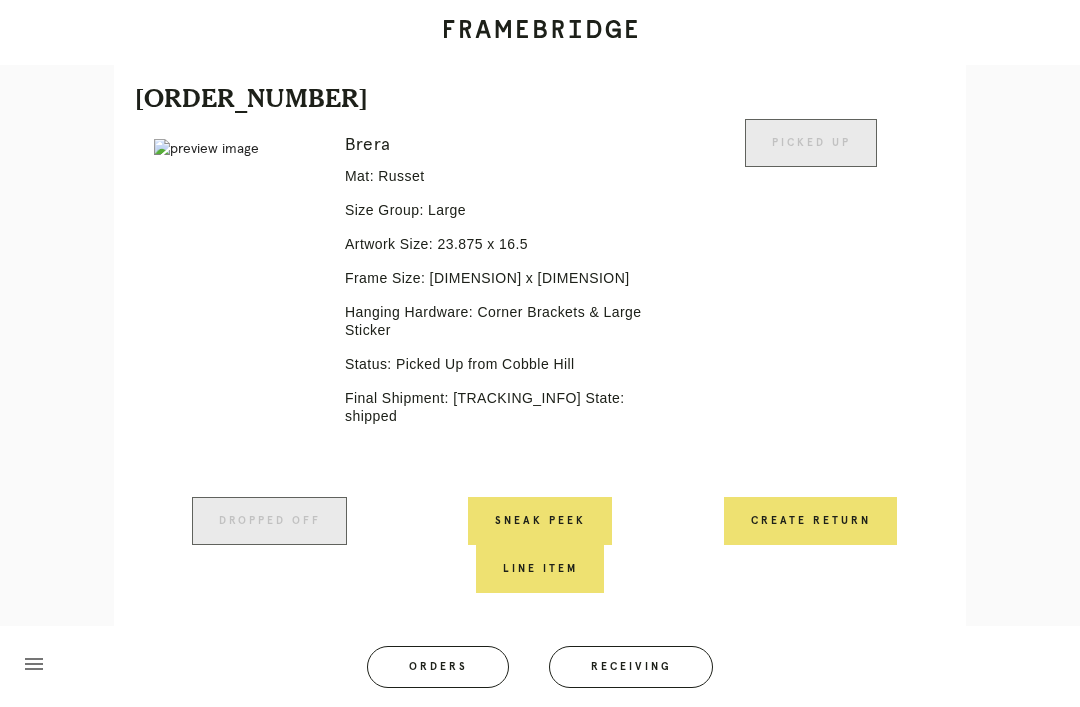 click on "Orders" at bounding box center (438, 667) 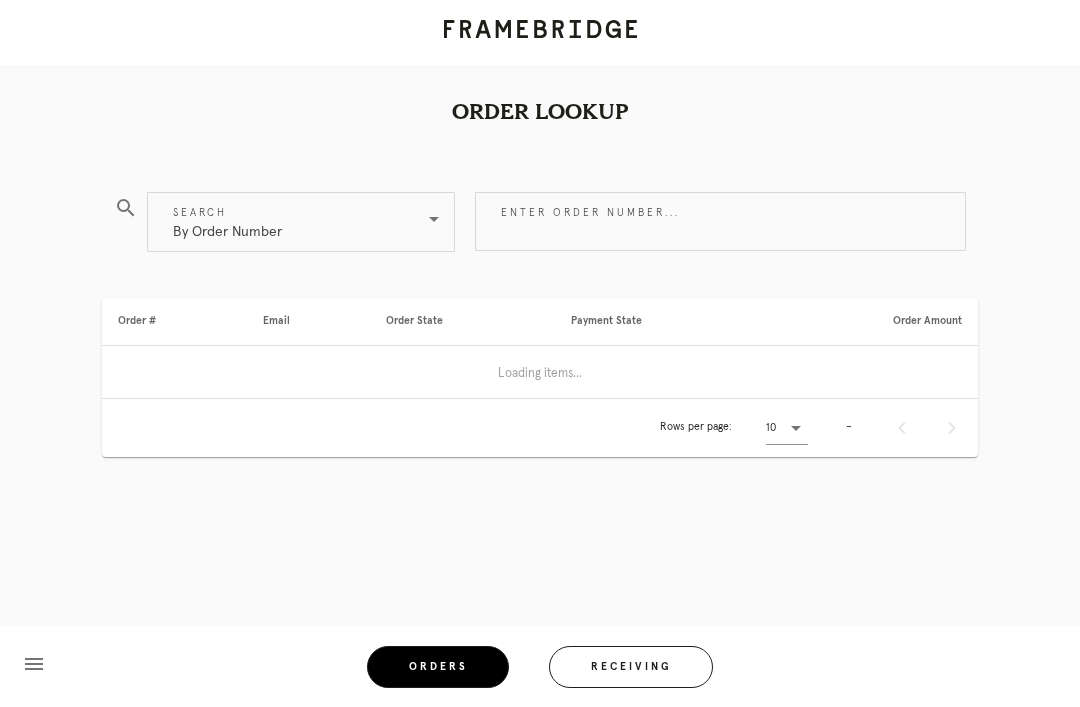 click on "Enter order number..." at bounding box center (720, 221) 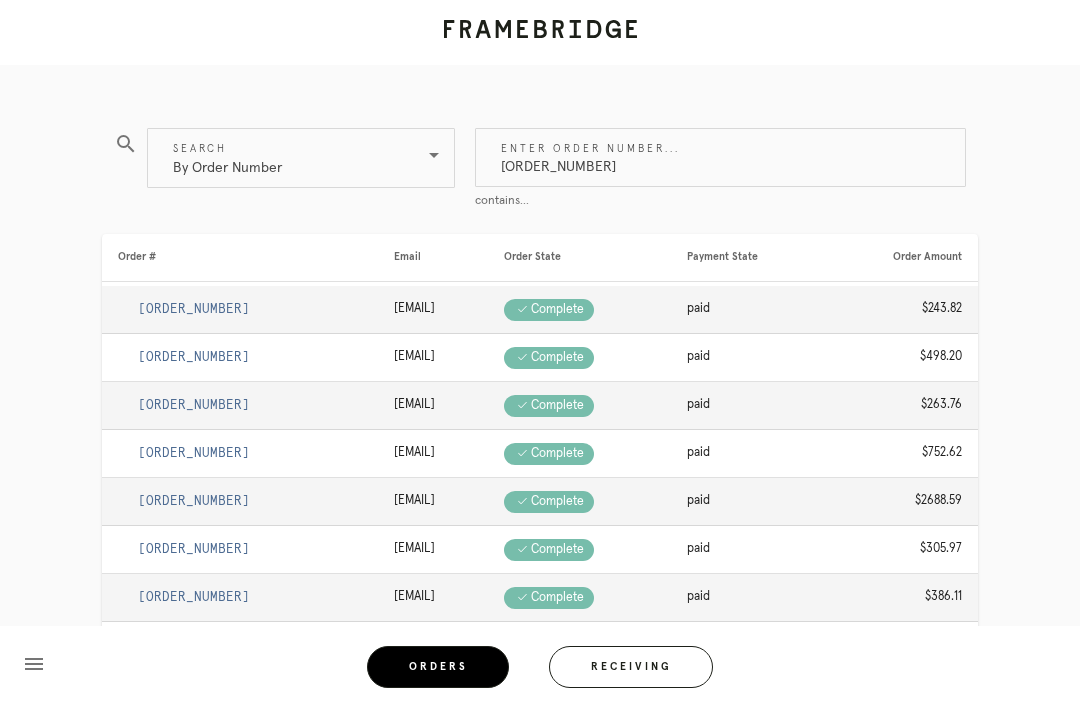 type on "M761735547" 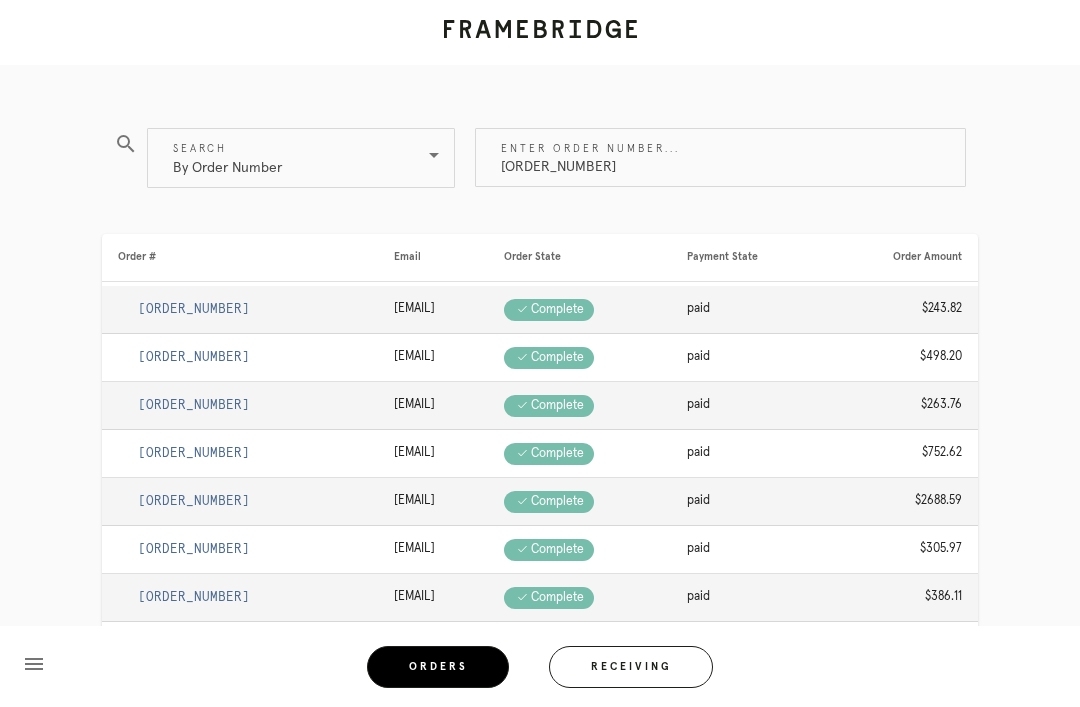 click on "Order Lookup
search Search By Order Number   Enter order number... M761735547 contains...   Order # Email Order State Payment State Order Amount
R188585111
bells2heartedale@gmail.com
Check
.a {
fill: #1d2019;
}
complete
paid
$243.82
R923672468
kateoleary@yahoo.com
Check
.a {
fill: #1d2019;
}
complete
paid
$498.20
R710001897
nrbjcw@me.com
Check
.a {
fill: #1d2019;
}
complete
paid
$263.76
R662183140
meg.l.olsen@gmail.com
Check
.a {
fill: #1d2019;
}
complete
paid
$752.62
R856607537
ckutler2@gmail.com
Check
.a {
fill: #1d2019;
}
complete
paid
$2688.59" at bounding box center (540, 461) 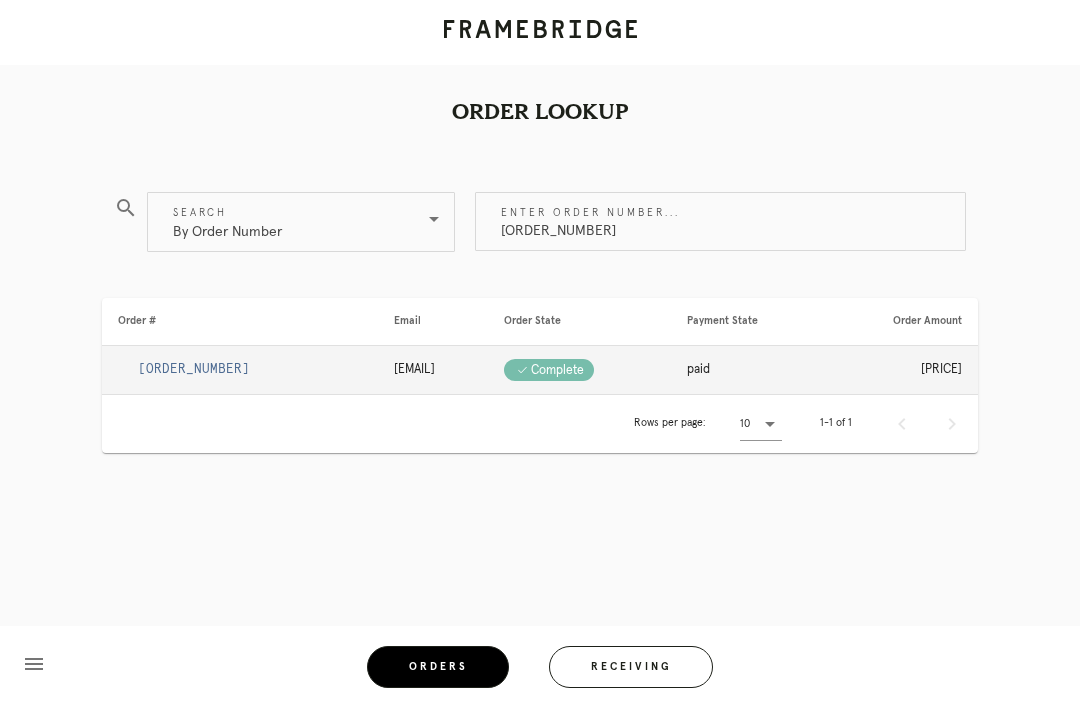 click on "R402572554" at bounding box center [194, 369] 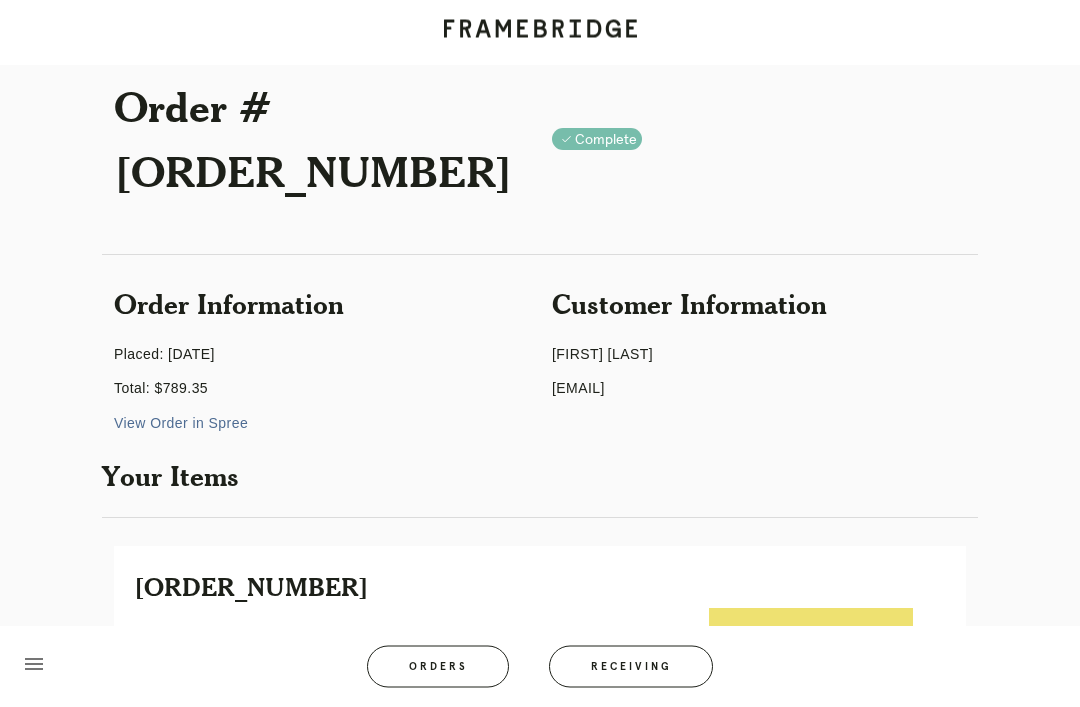 scroll, scrollTop: 40, scrollLeft: 0, axis: vertical 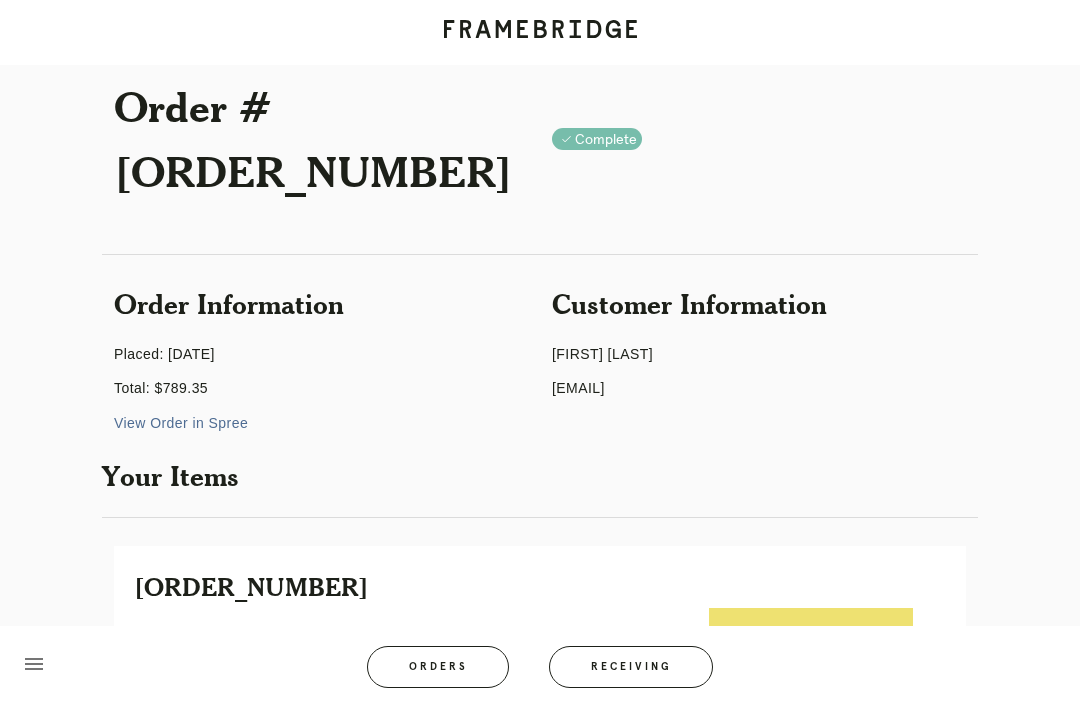 click on "Orders" at bounding box center (438, 667) 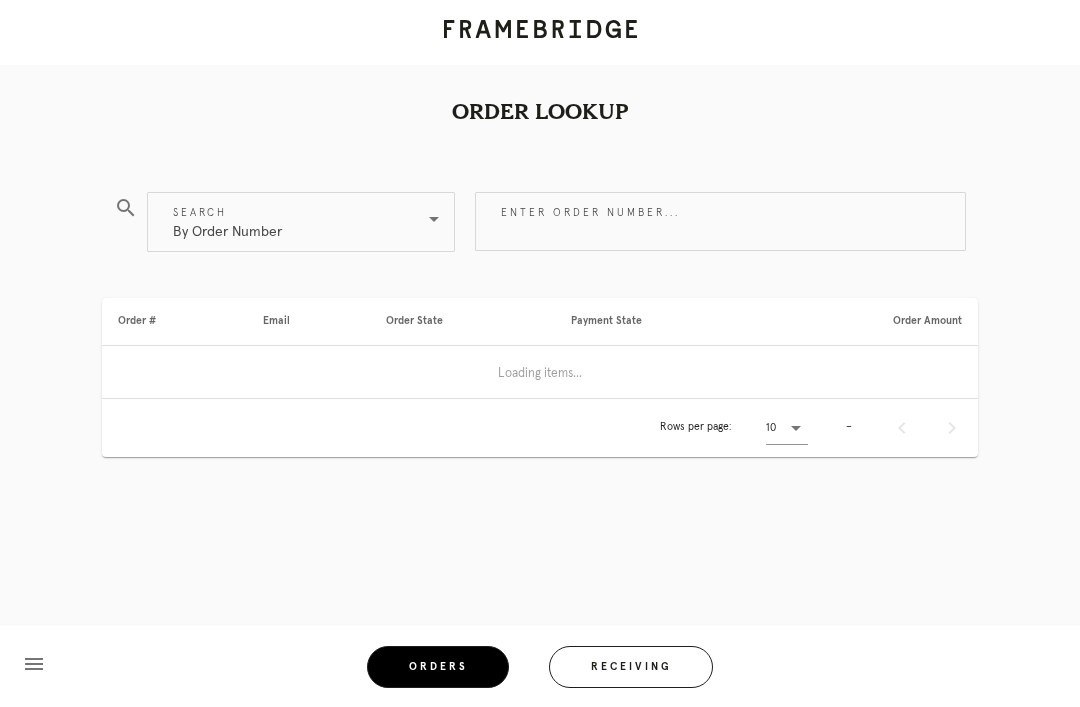 click on "Enter order number..." at bounding box center (720, 221) 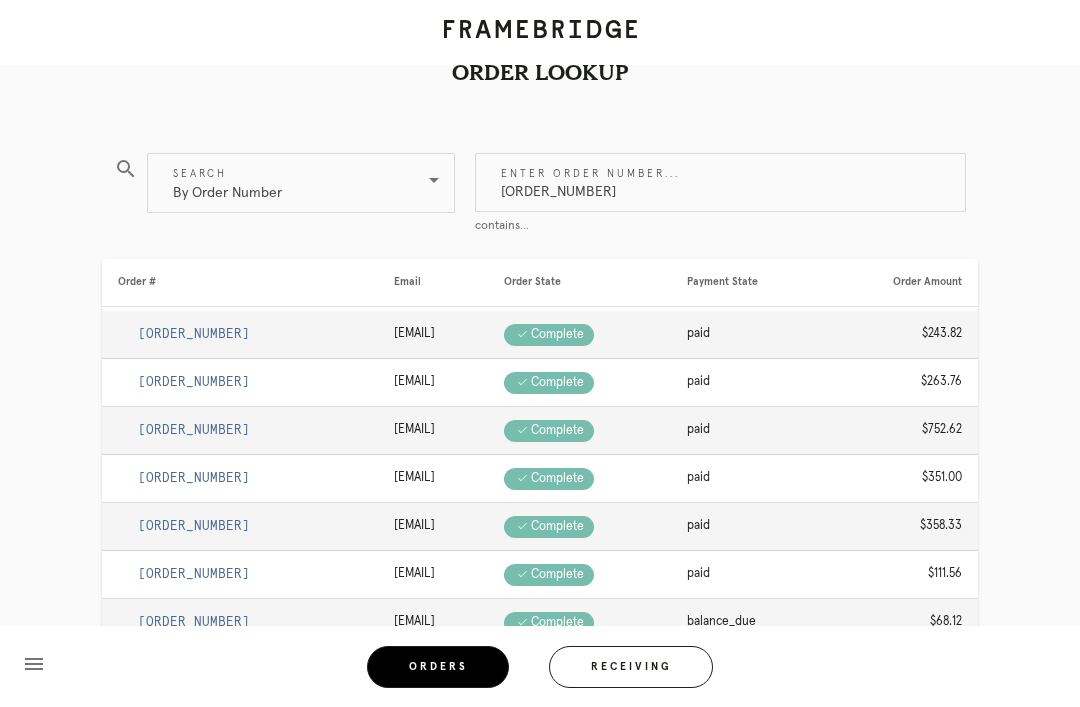 type on "M761739326" 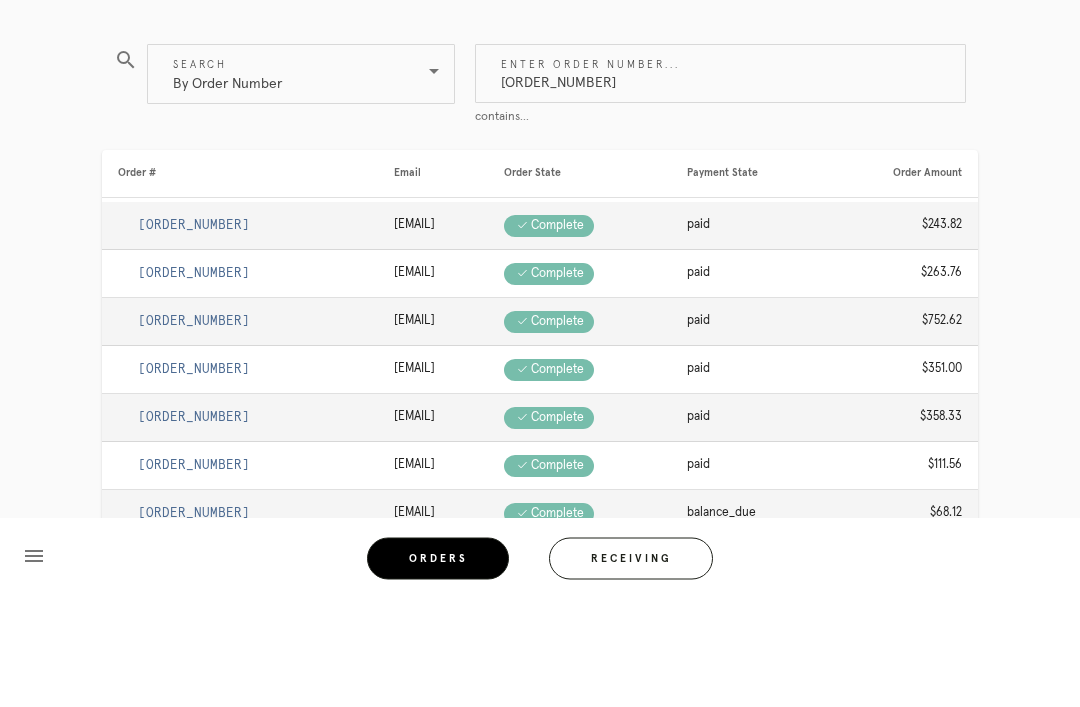 scroll, scrollTop: 0, scrollLeft: 0, axis: both 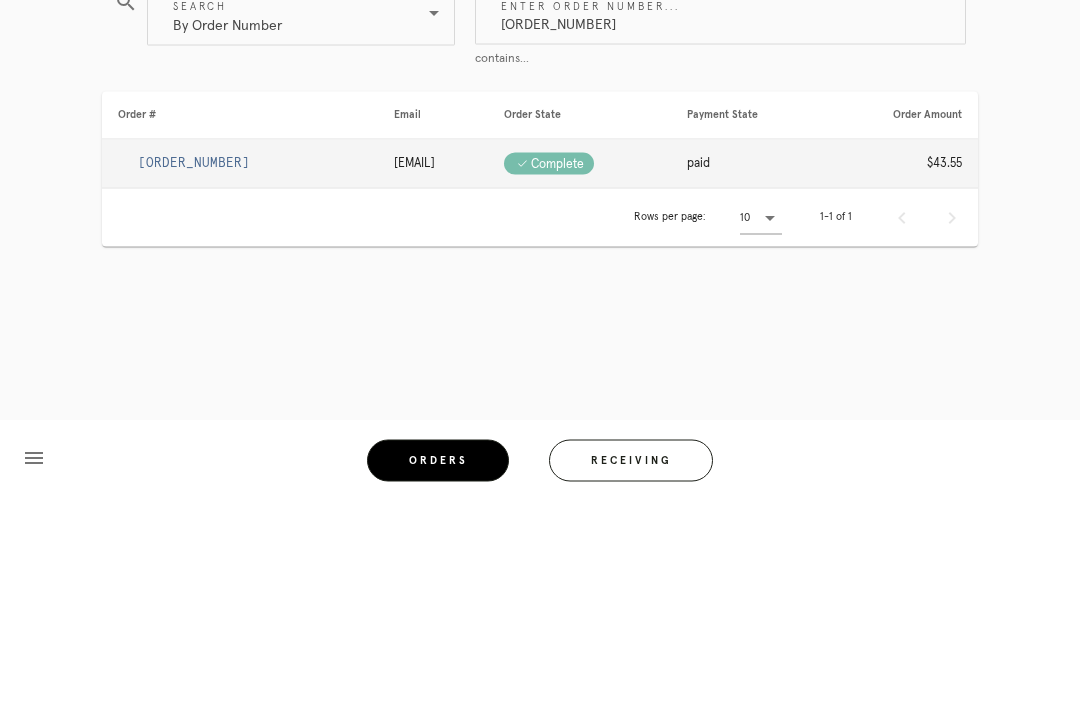 click on "R704719681" at bounding box center (194, 369) 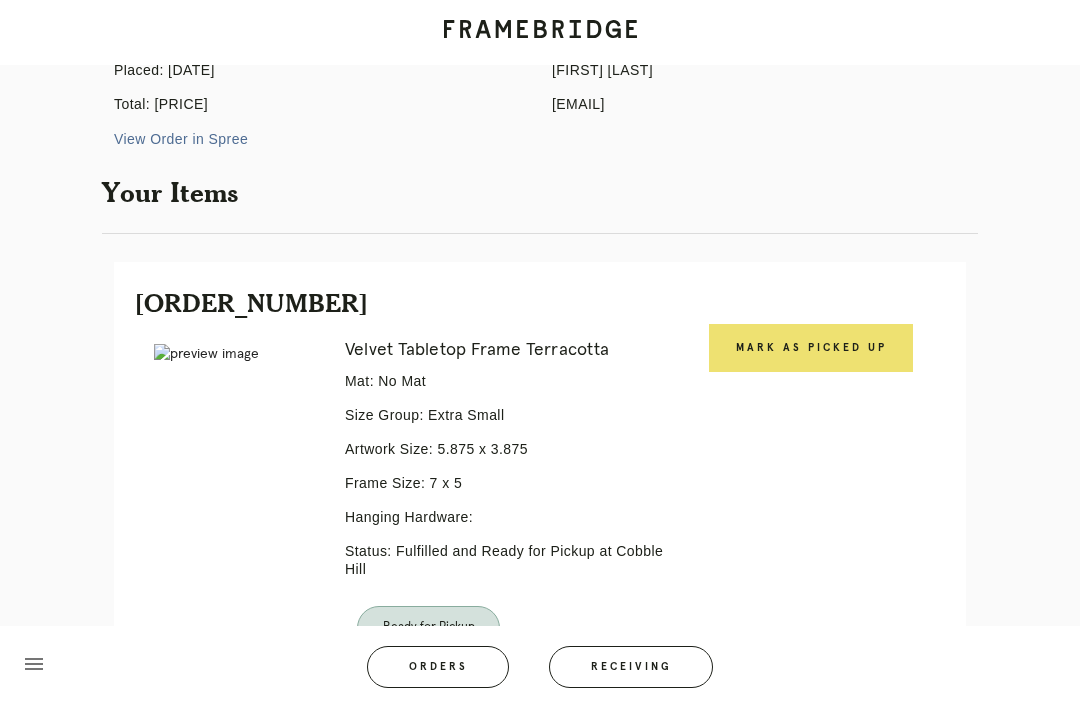 scroll, scrollTop: 363, scrollLeft: 0, axis: vertical 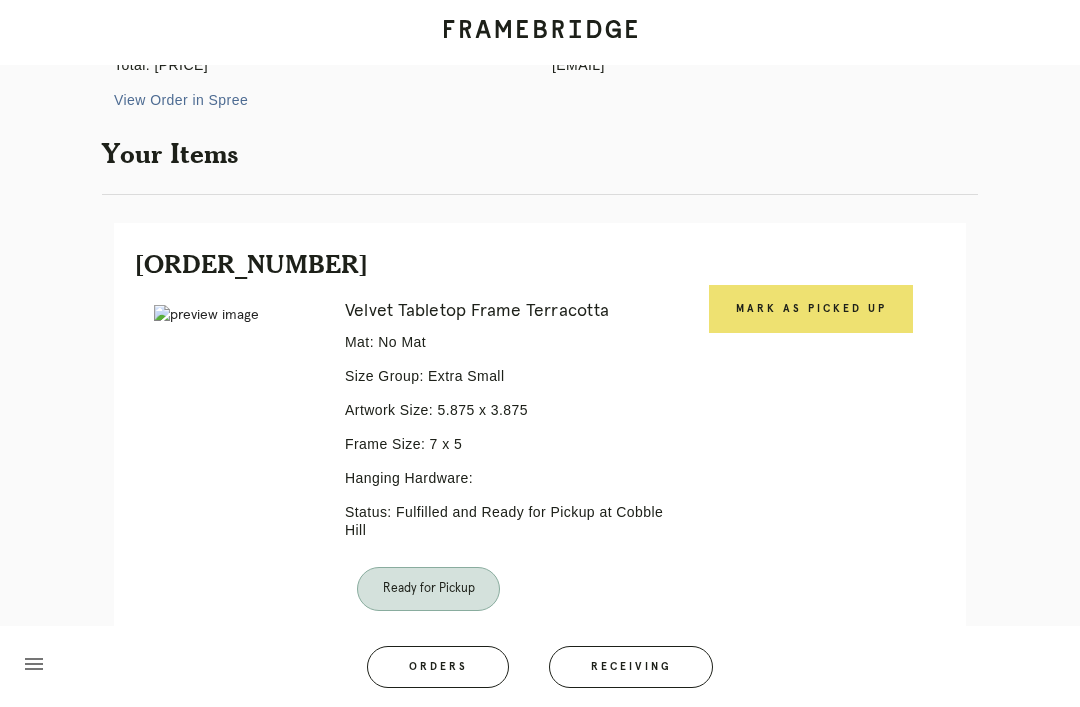 click on "Mark as Picked Up" at bounding box center [811, 309] 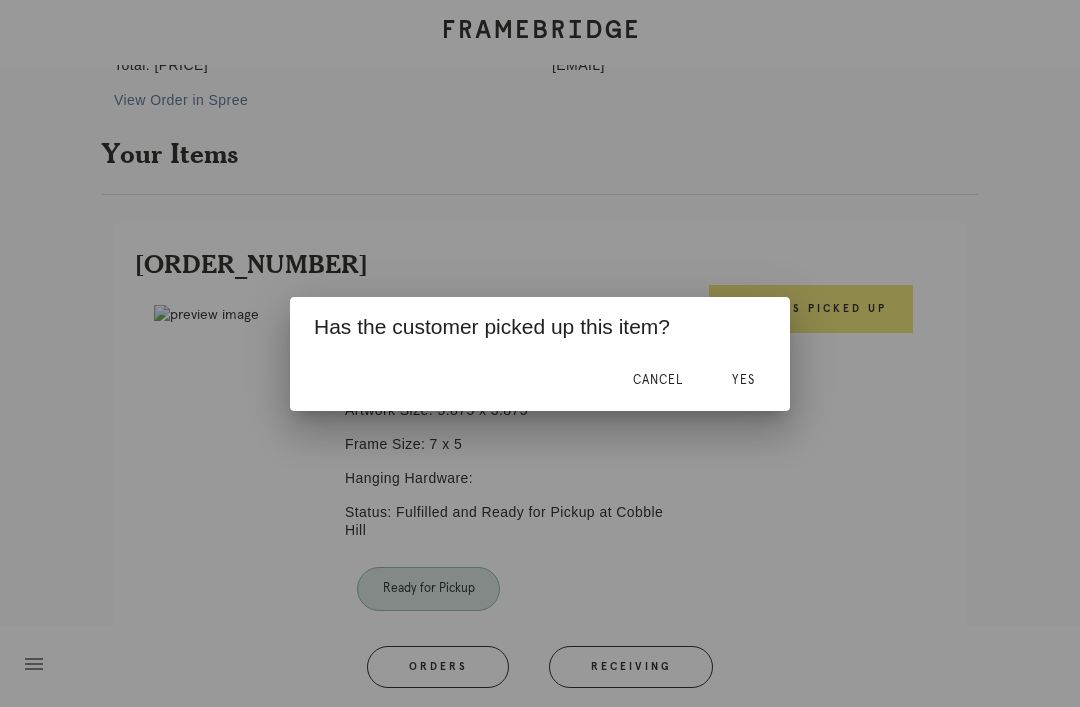 click on "Yes" at bounding box center [743, 380] 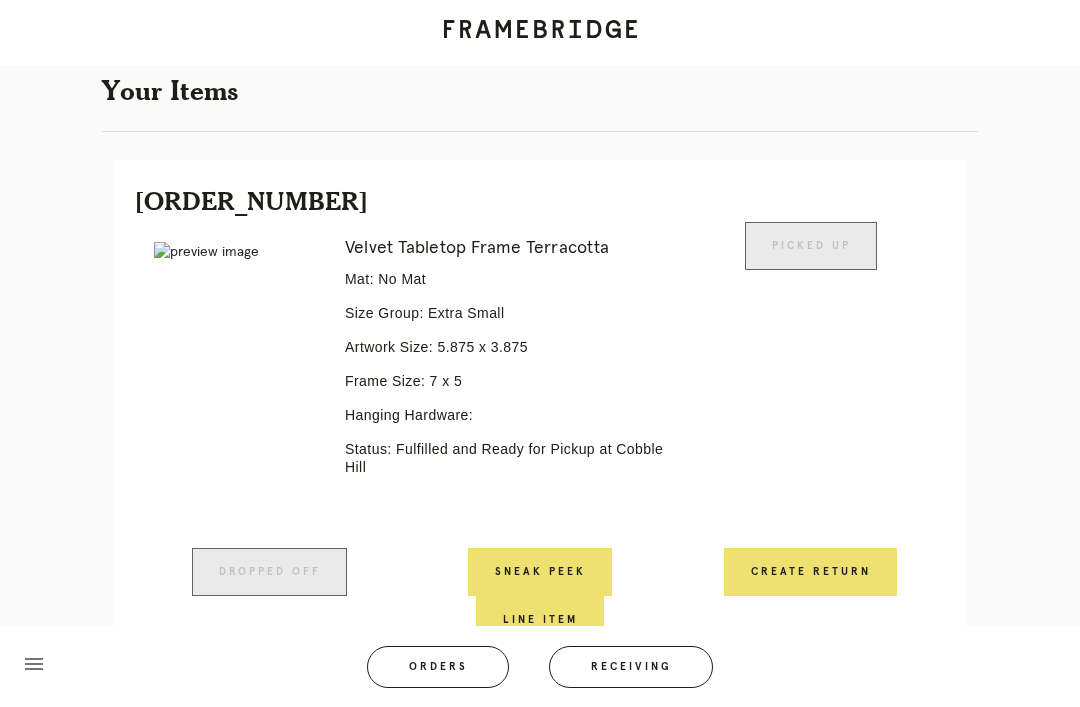 scroll, scrollTop: 427, scrollLeft: 0, axis: vertical 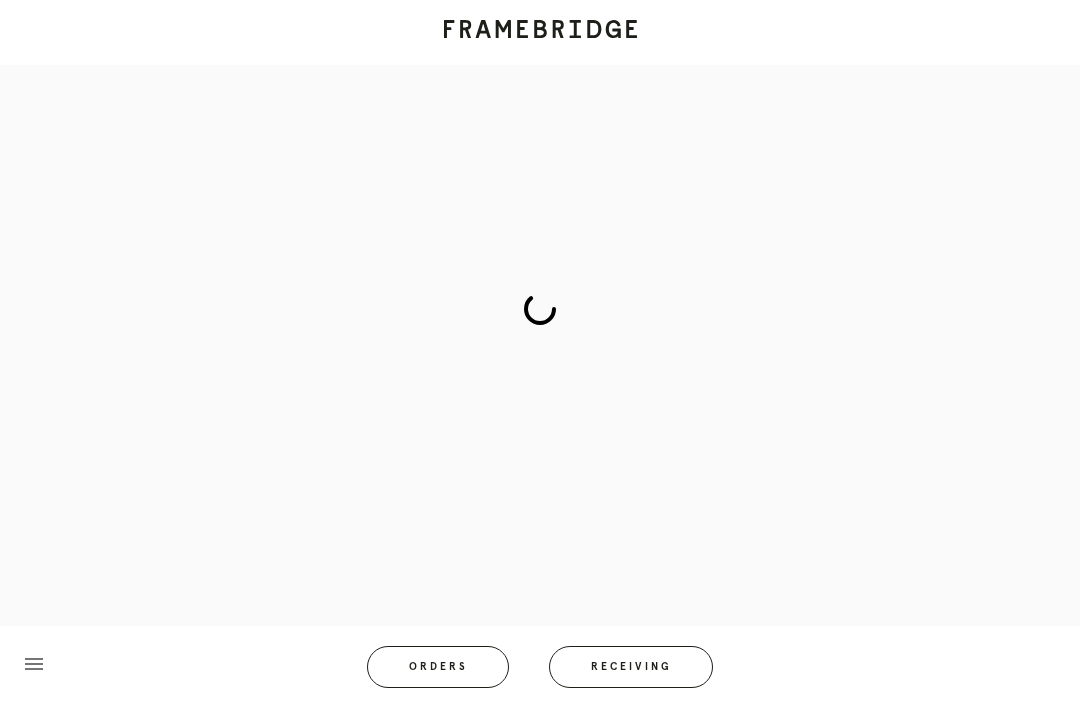 click at bounding box center (540, 32) 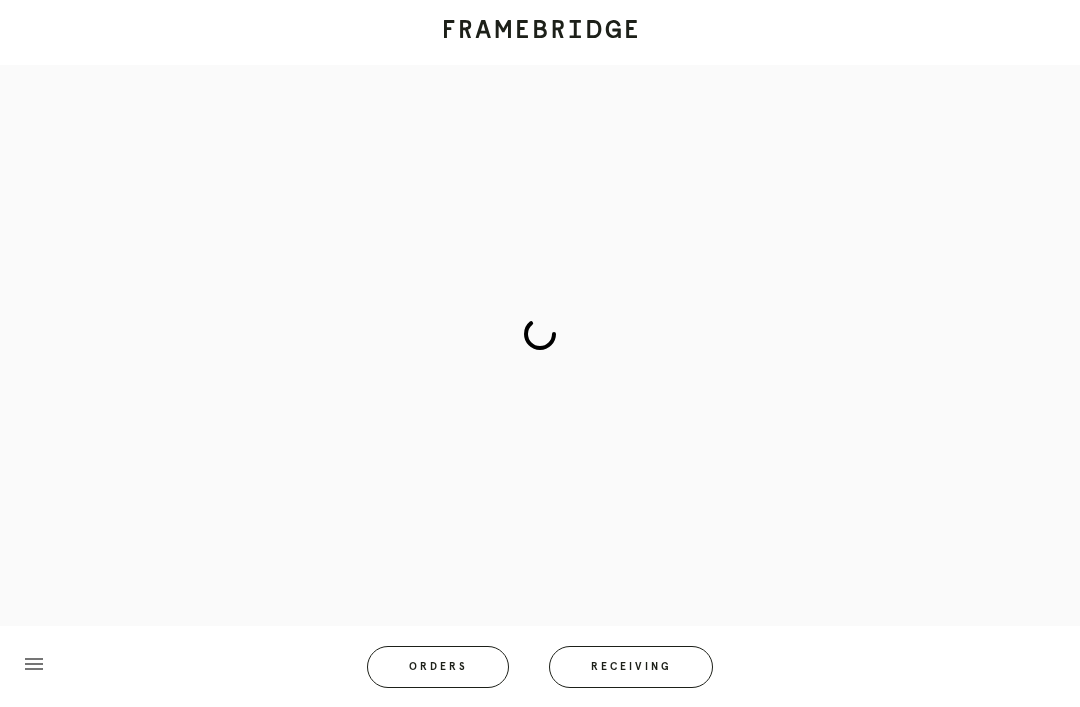 scroll, scrollTop: 1, scrollLeft: 0, axis: vertical 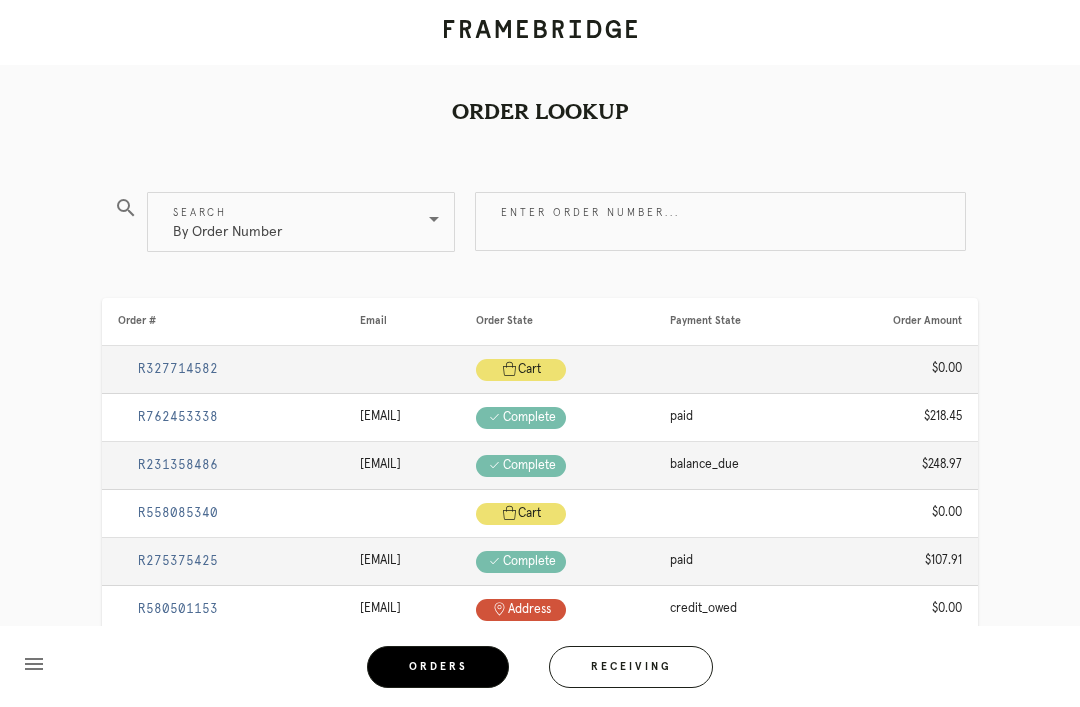 click on "Receiving" at bounding box center [631, 667] 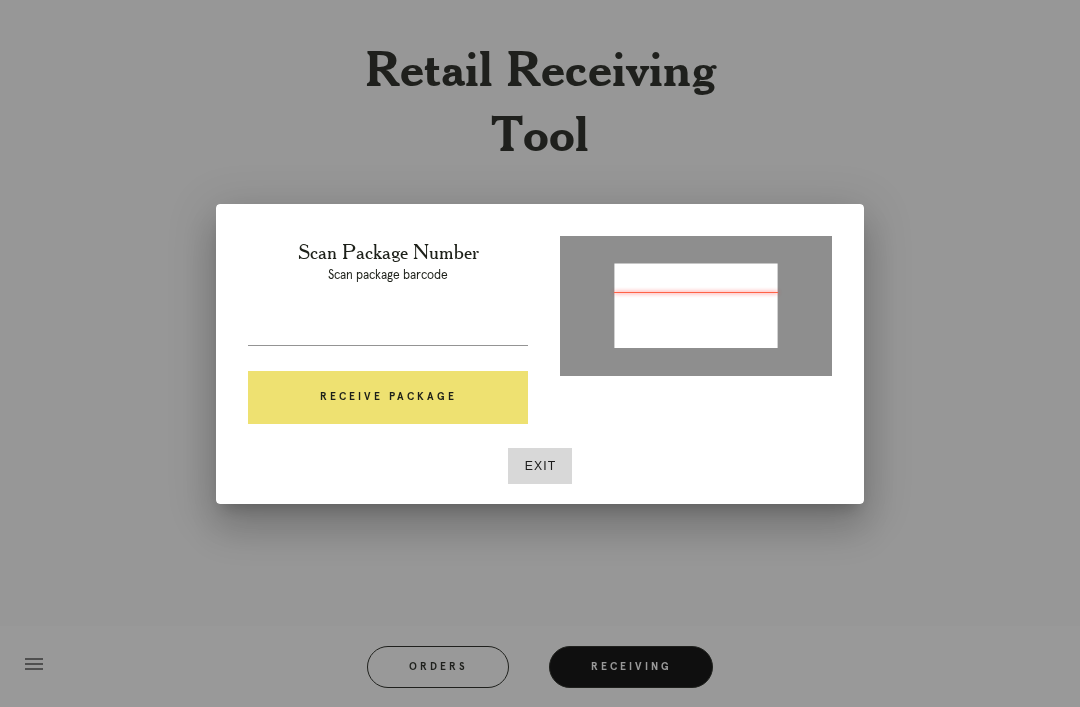 type on "[PACKAGE_ID]" 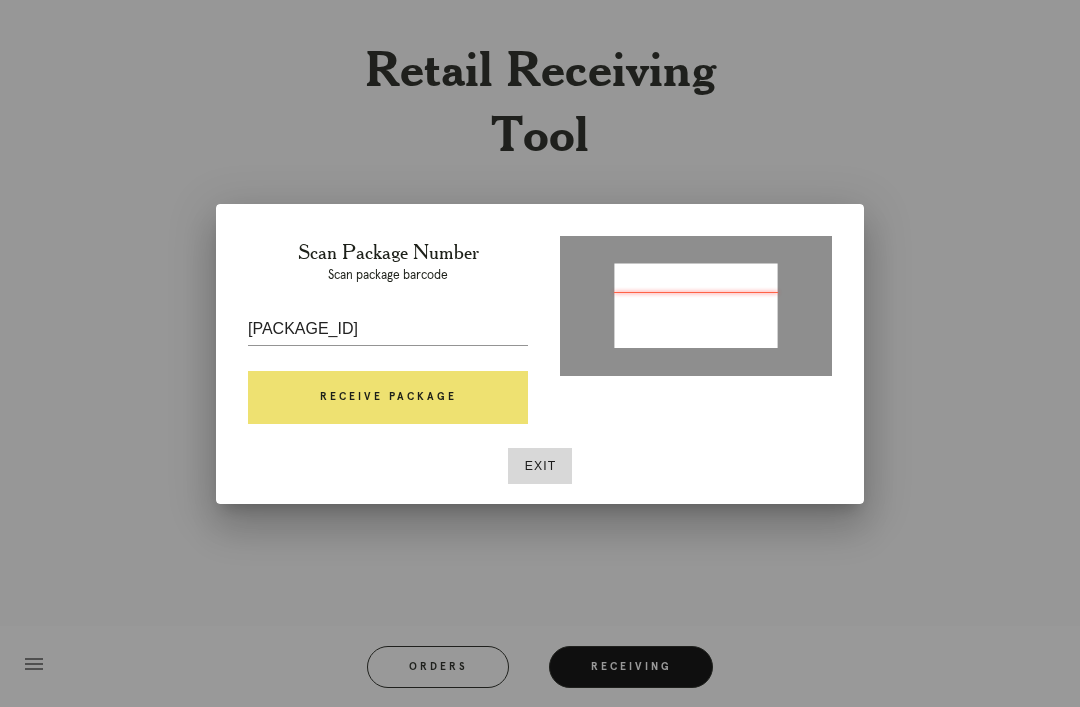 click on "Receive Package" at bounding box center [388, 398] 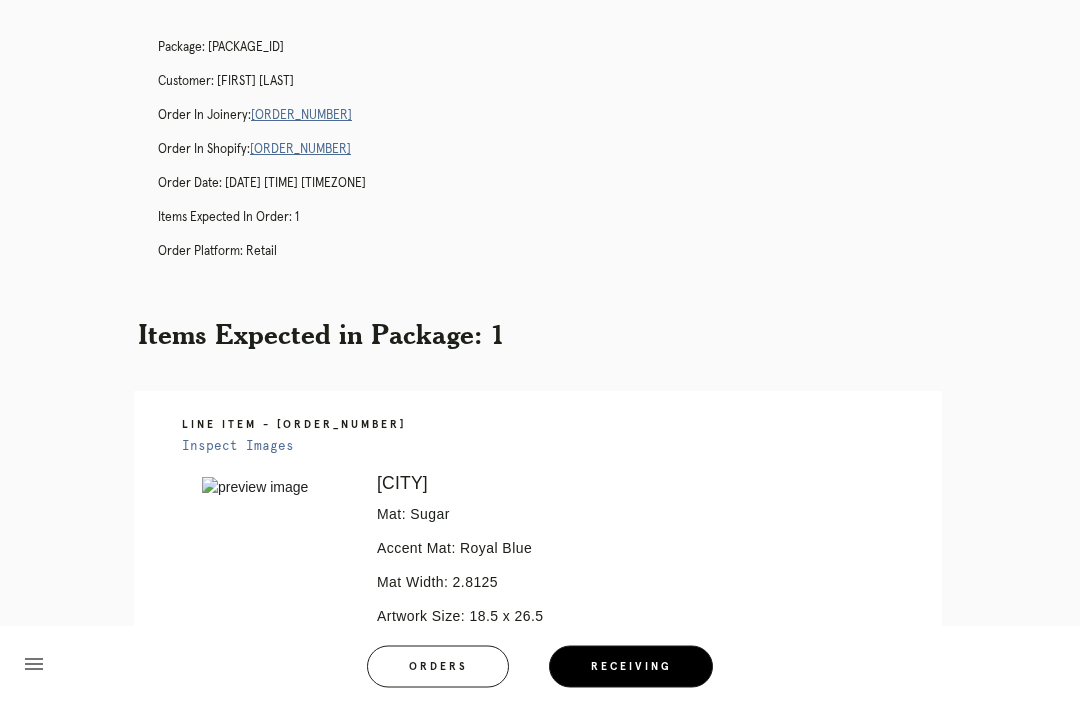 scroll, scrollTop: 74, scrollLeft: 0, axis: vertical 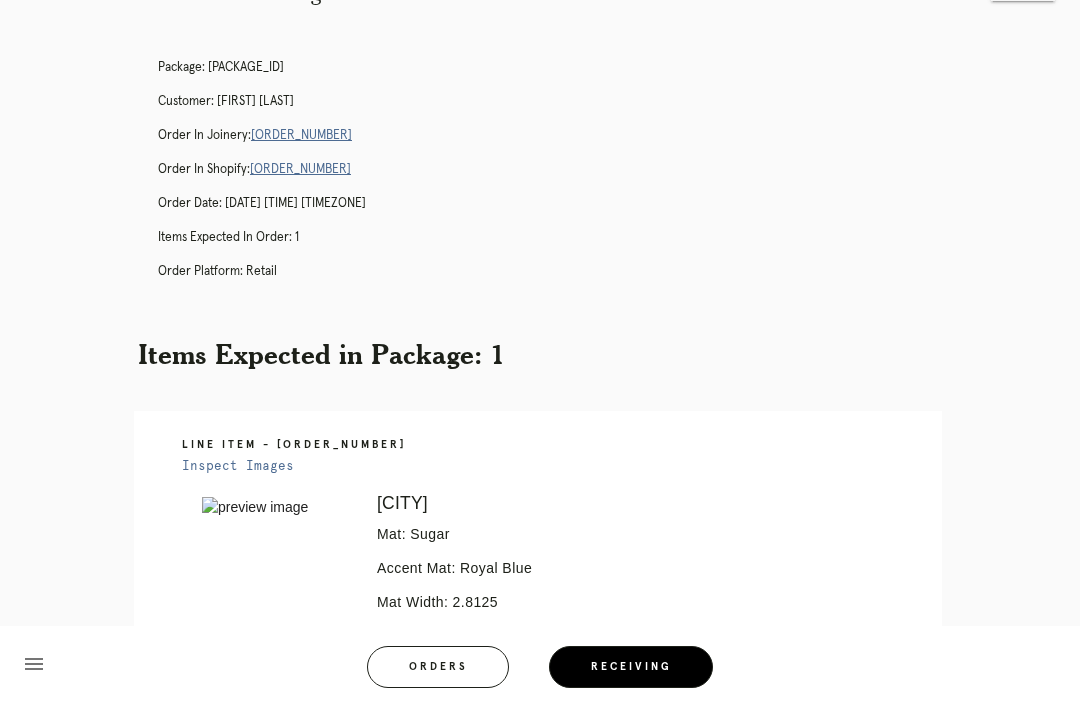 click on "R241174321" at bounding box center [301, 135] 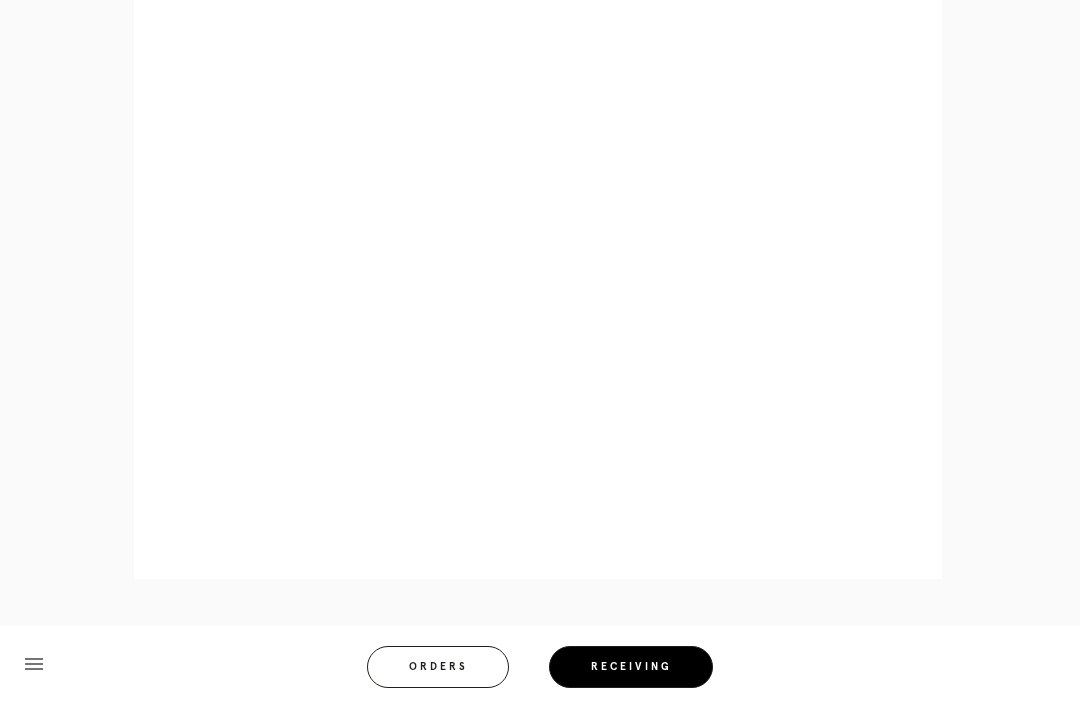 scroll, scrollTop: 892, scrollLeft: 0, axis: vertical 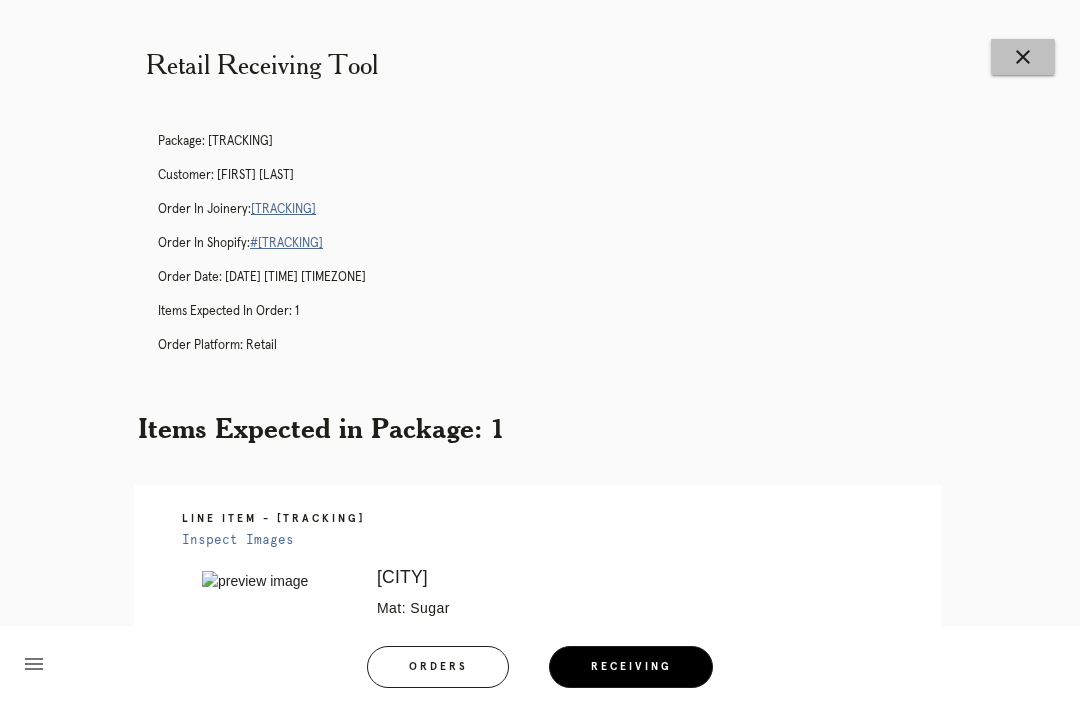 click on "close" at bounding box center (1023, 57) 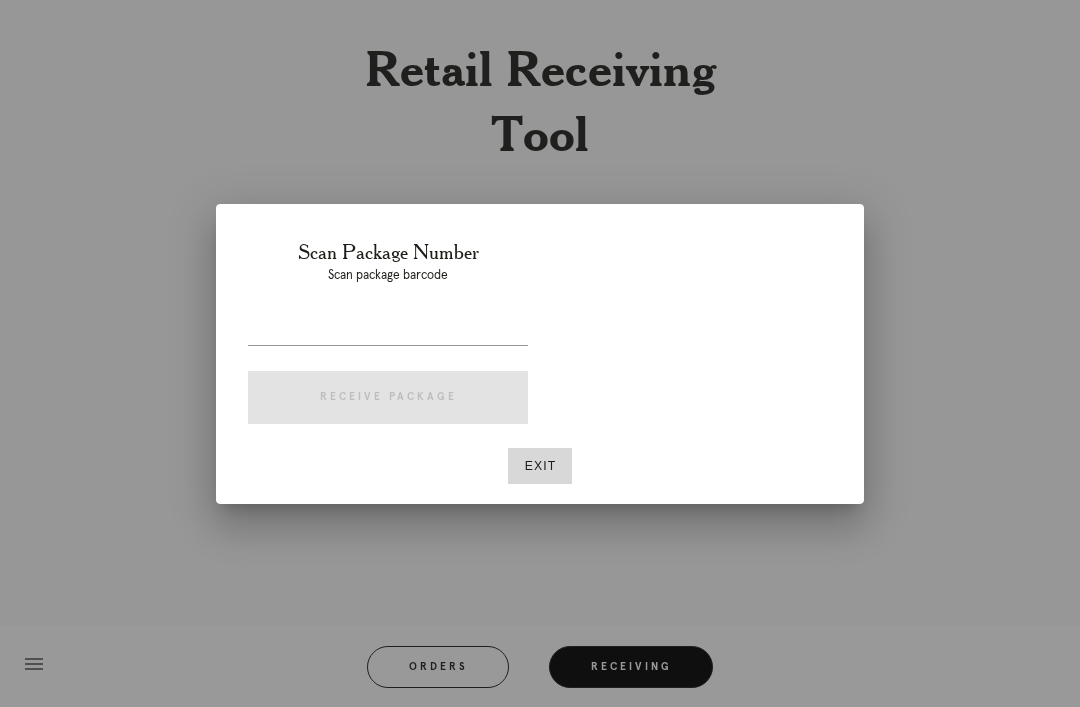 scroll, scrollTop: 0, scrollLeft: 0, axis: both 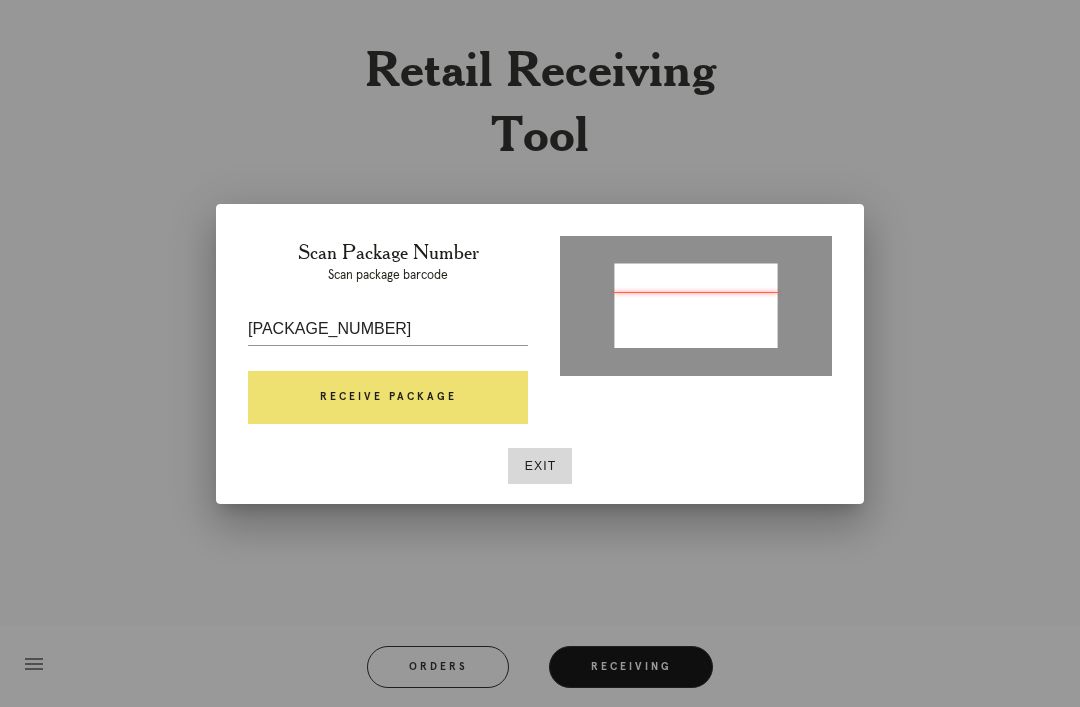 click on "Receive Package" at bounding box center (388, 398) 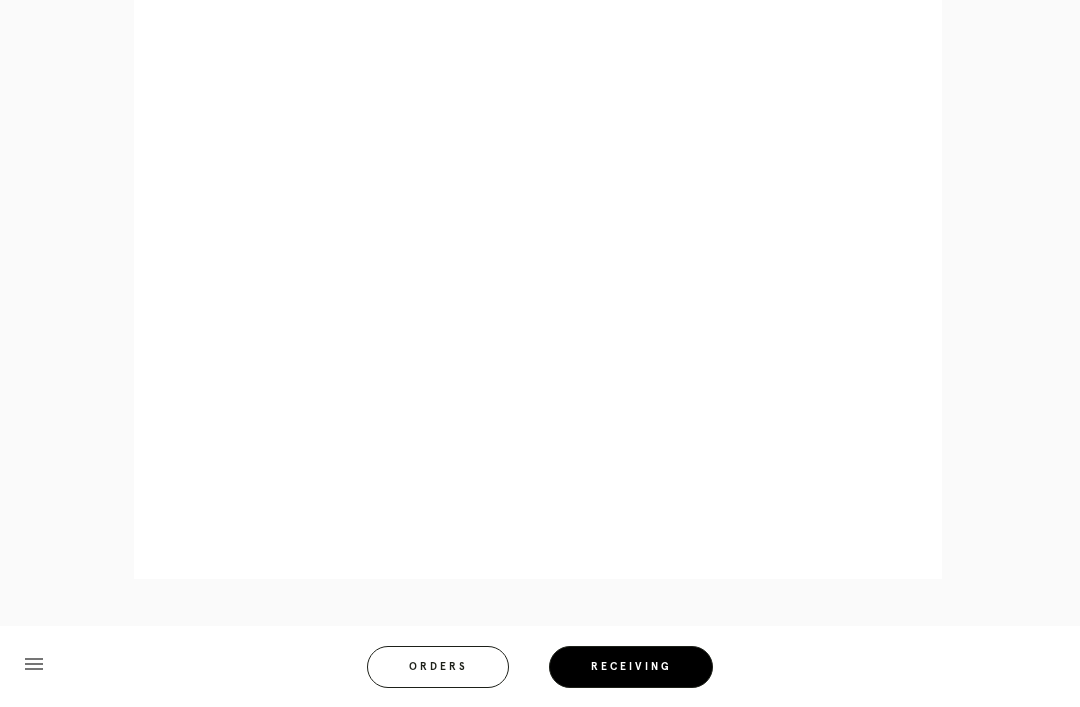 scroll, scrollTop: 1088, scrollLeft: 0, axis: vertical 